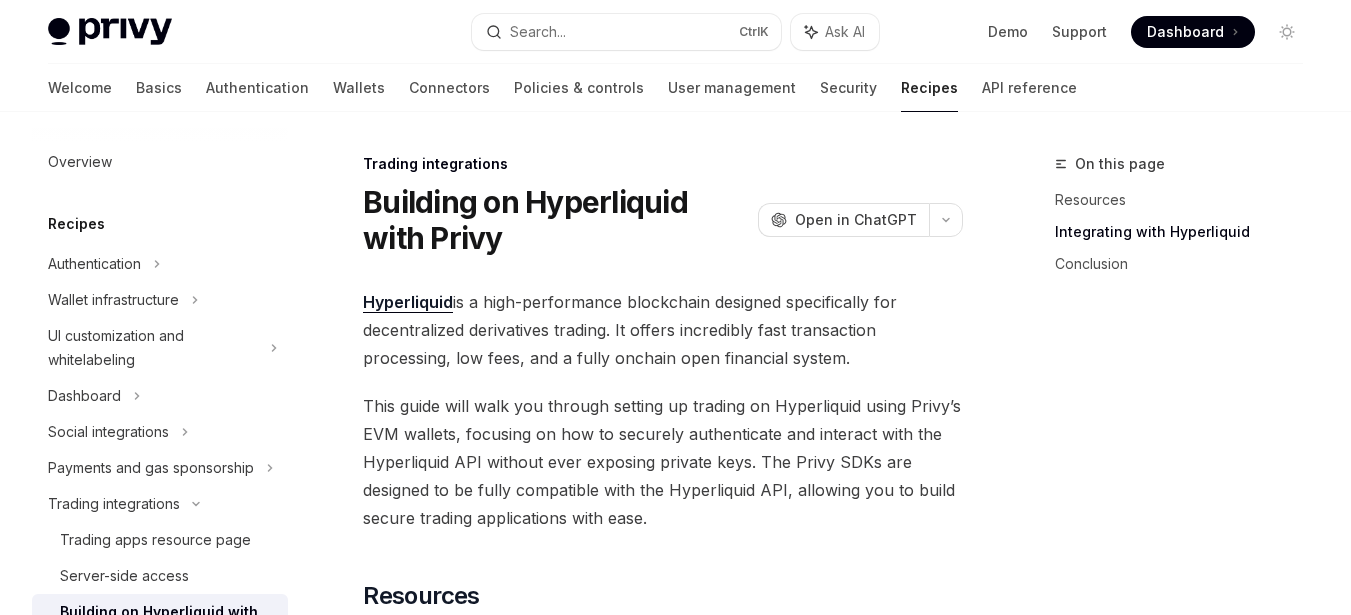 scroll, scrollTop: 3400, scrollLeft: 0, axis: vertical 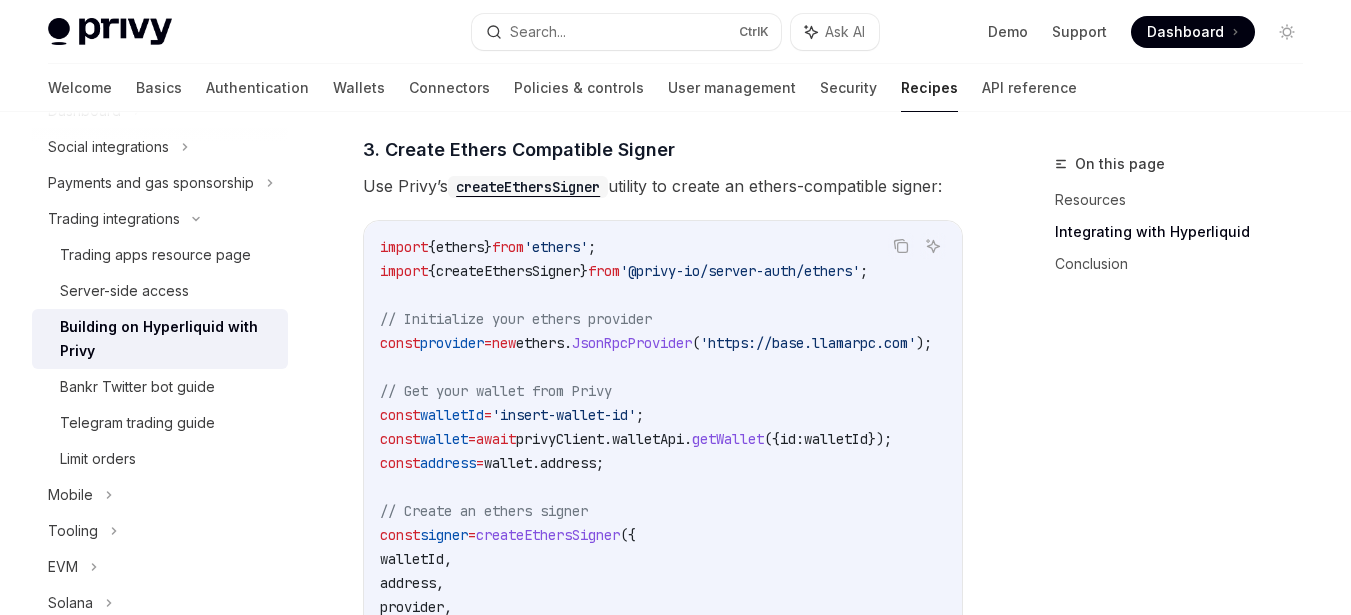 click on "ethers" at bounding box center (460, 247) 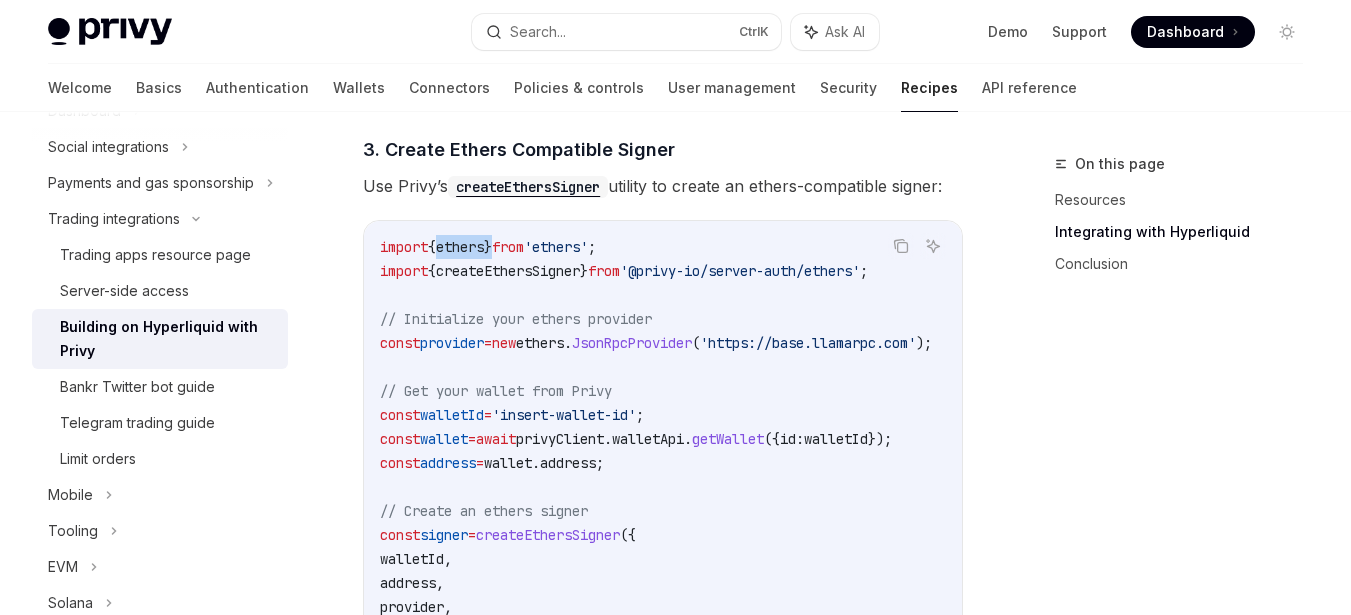 click on "ethers" at bounding box center [460, 247] 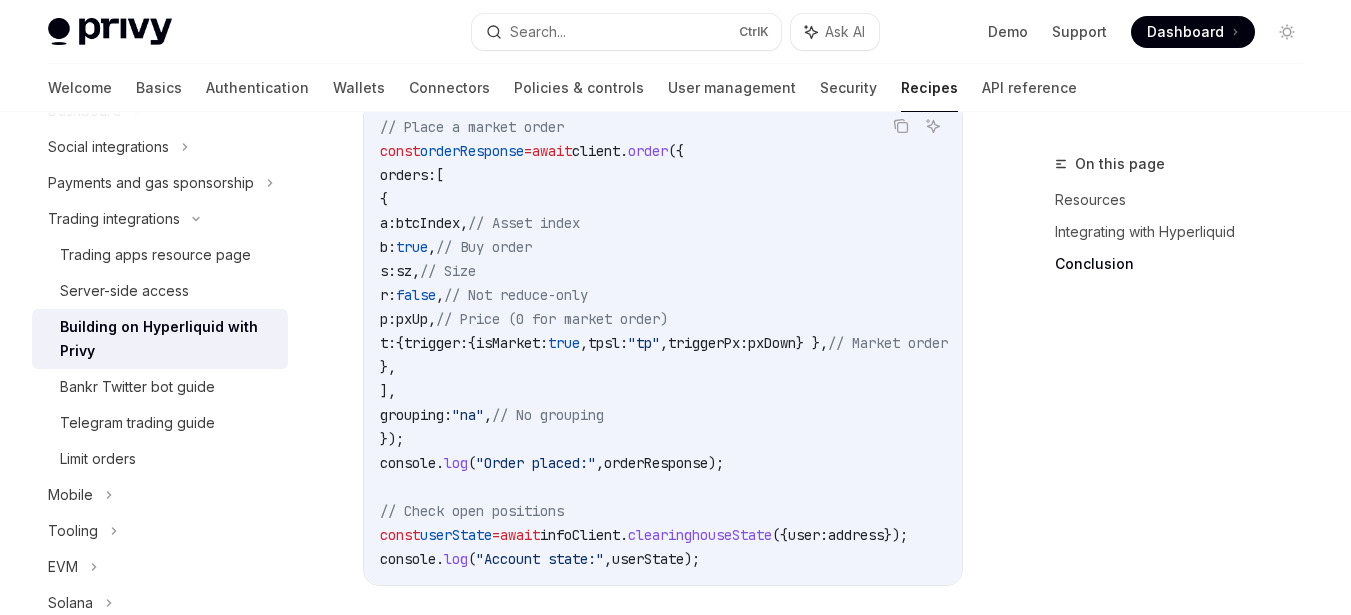 scroll, scrollTop: 3698, scrollLeft: 0, axis: vertical 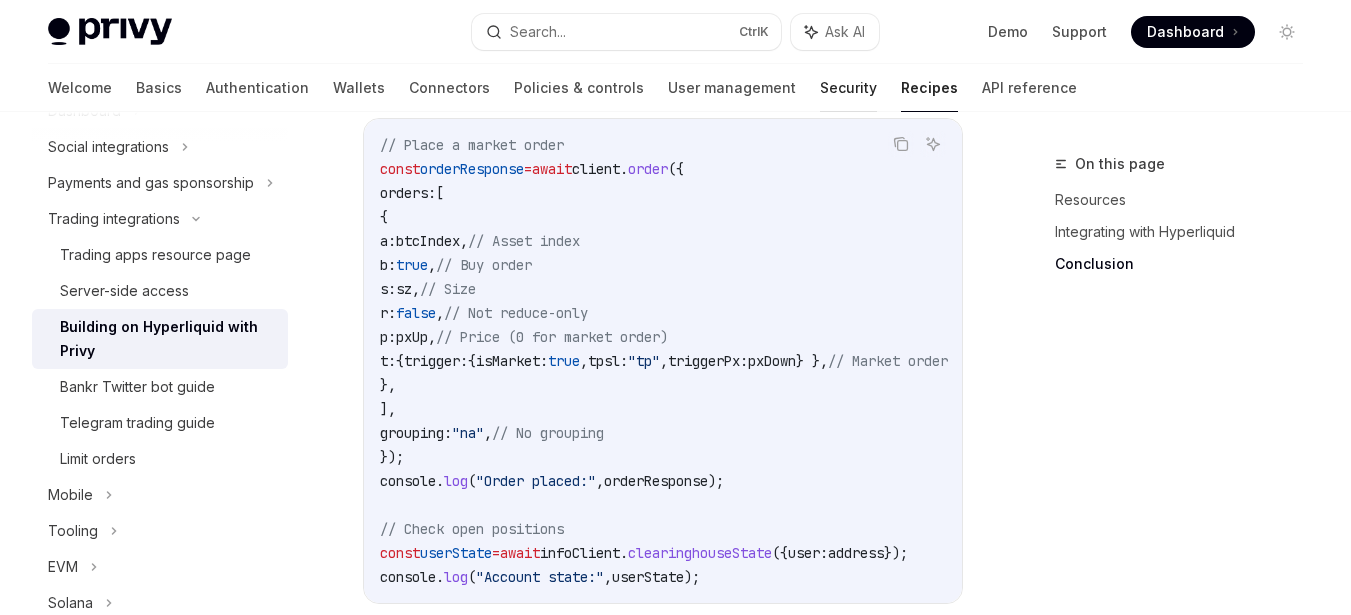 click on "Security" at bounding box center (848, 88) 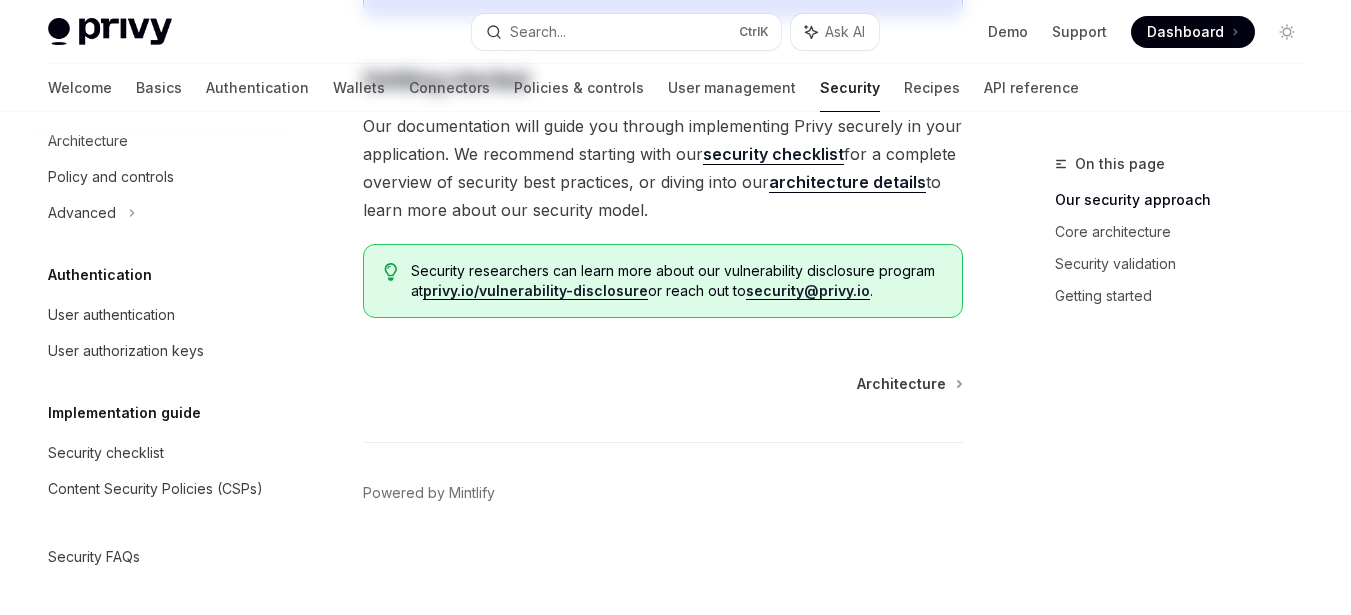 scroll, scrollTop: 0, scrollLeft: 0, axis: both 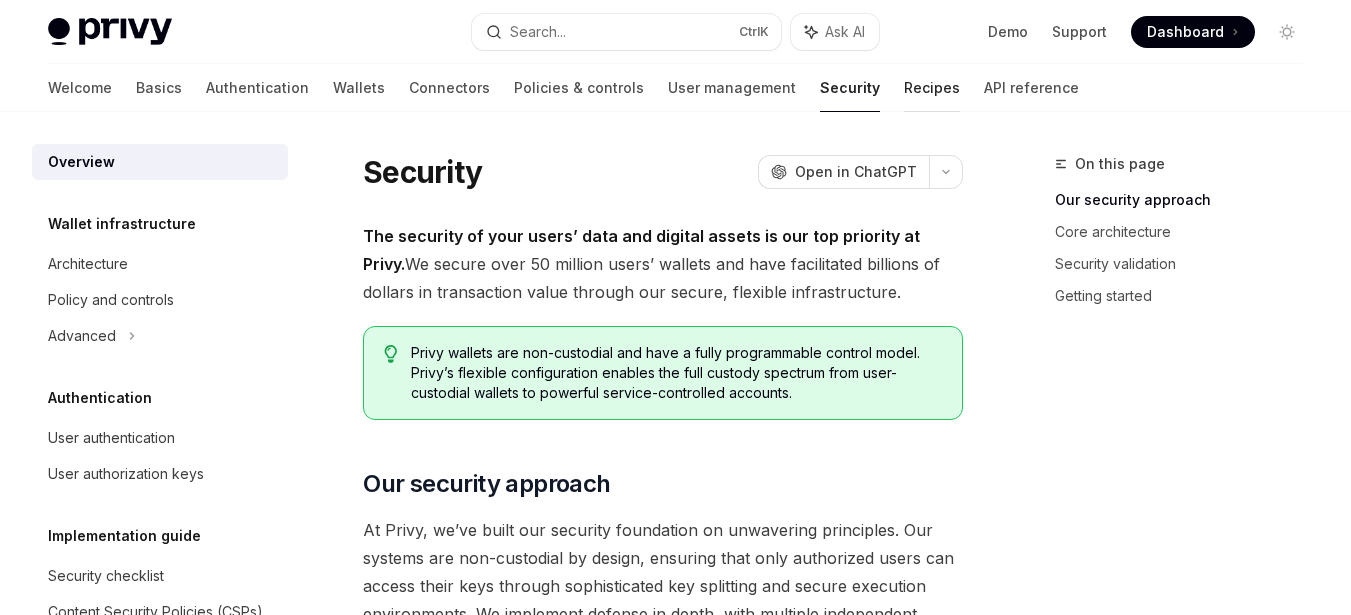 click on "Recipes" at bounding box center (932, 88) 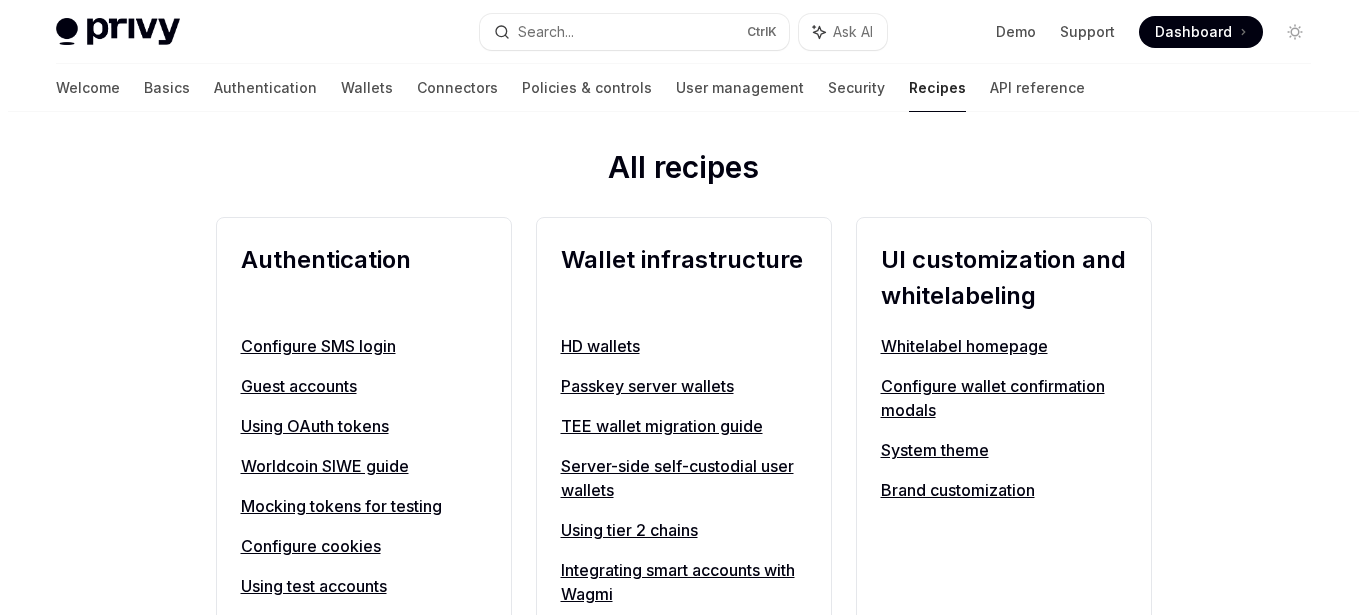 scroll, scrollTop: 800, scrollLeft: 0, axis: vertical 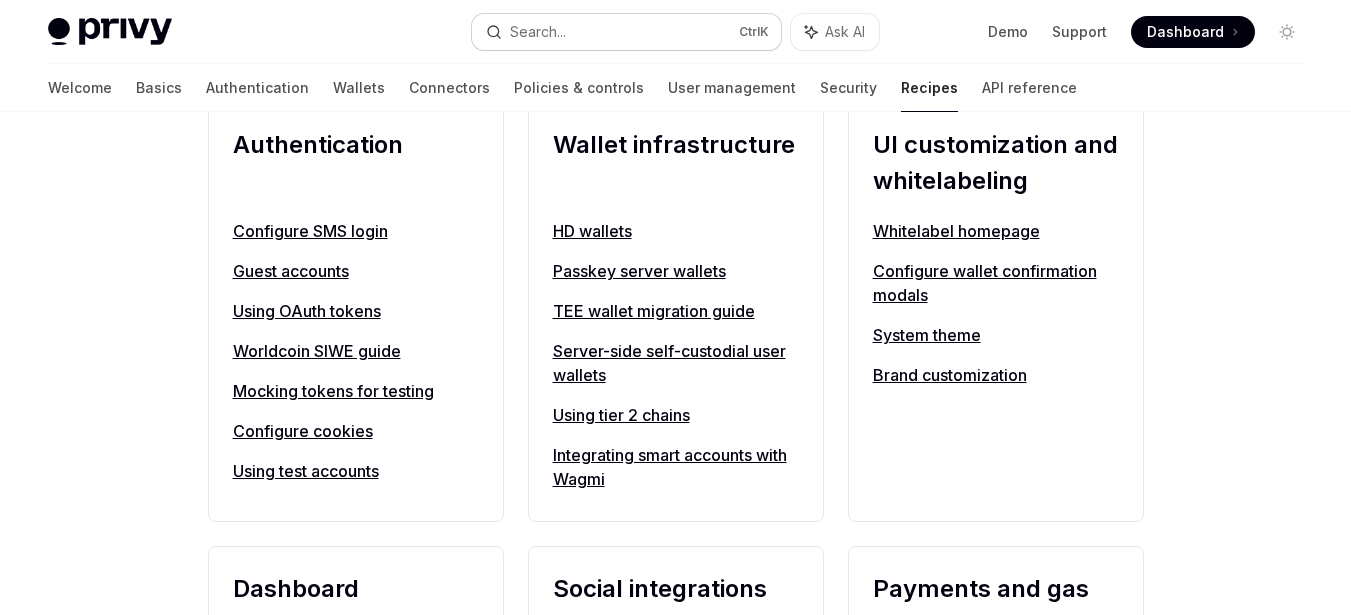 click on "Search... Ctrl  K" at bounding box center [627, 32] 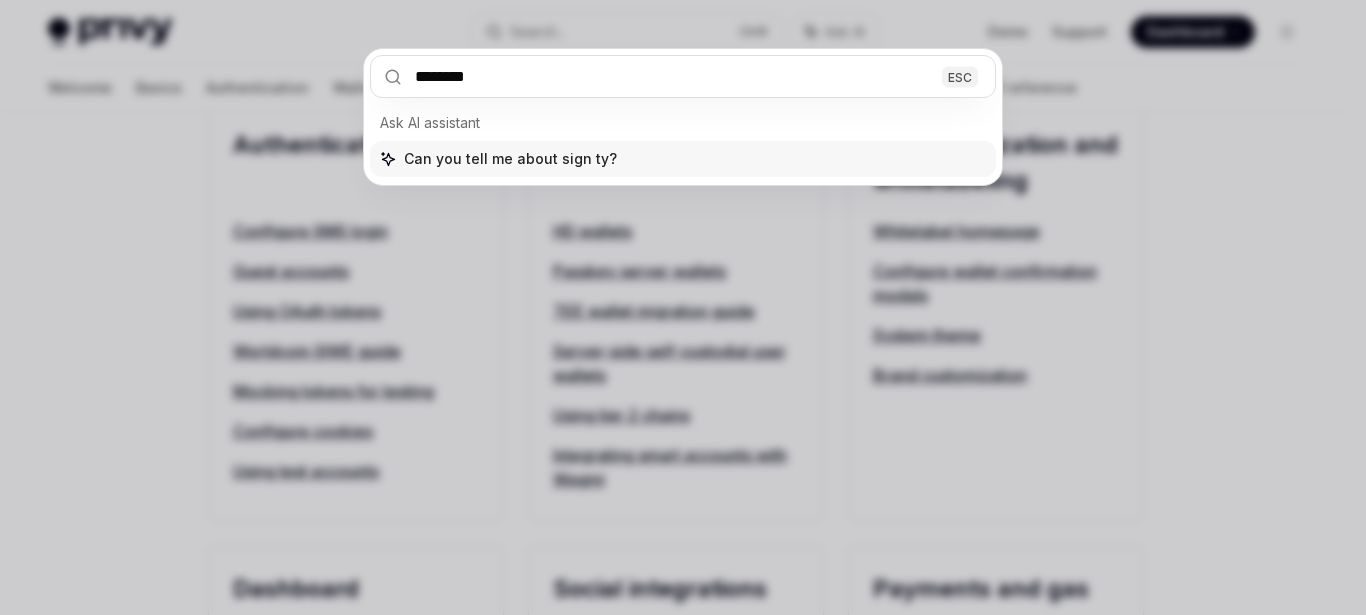 type on "*********" 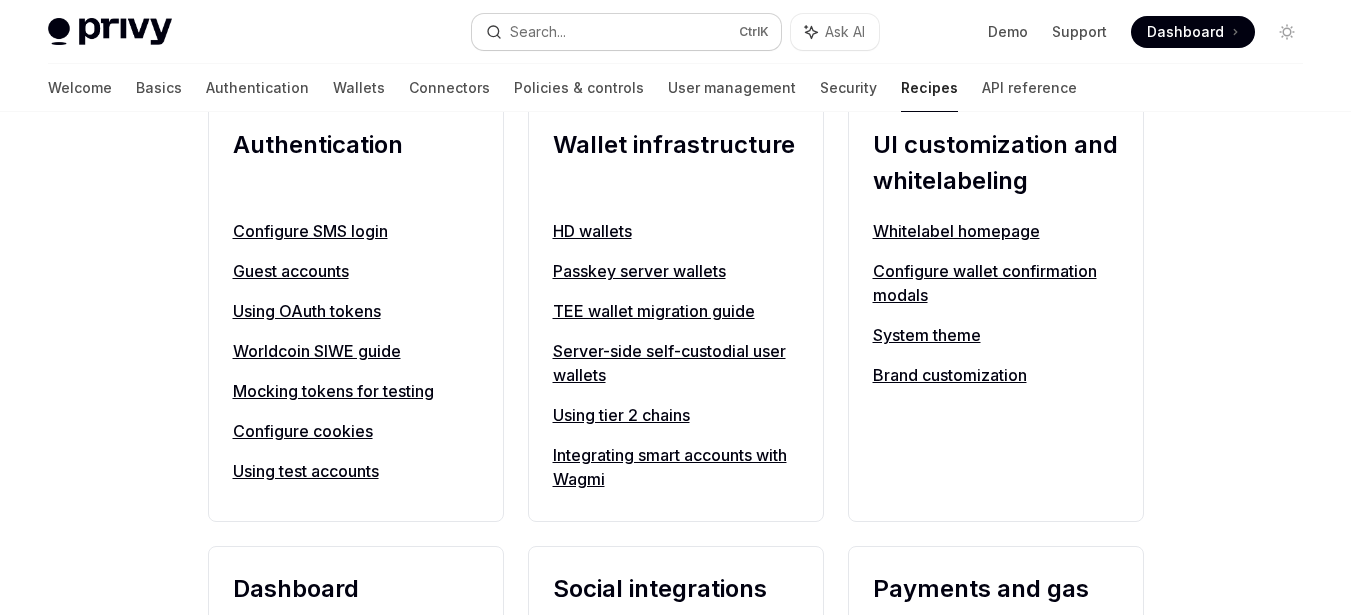 click on "Search... Ctrl  K" at bounding box center (627, 32) 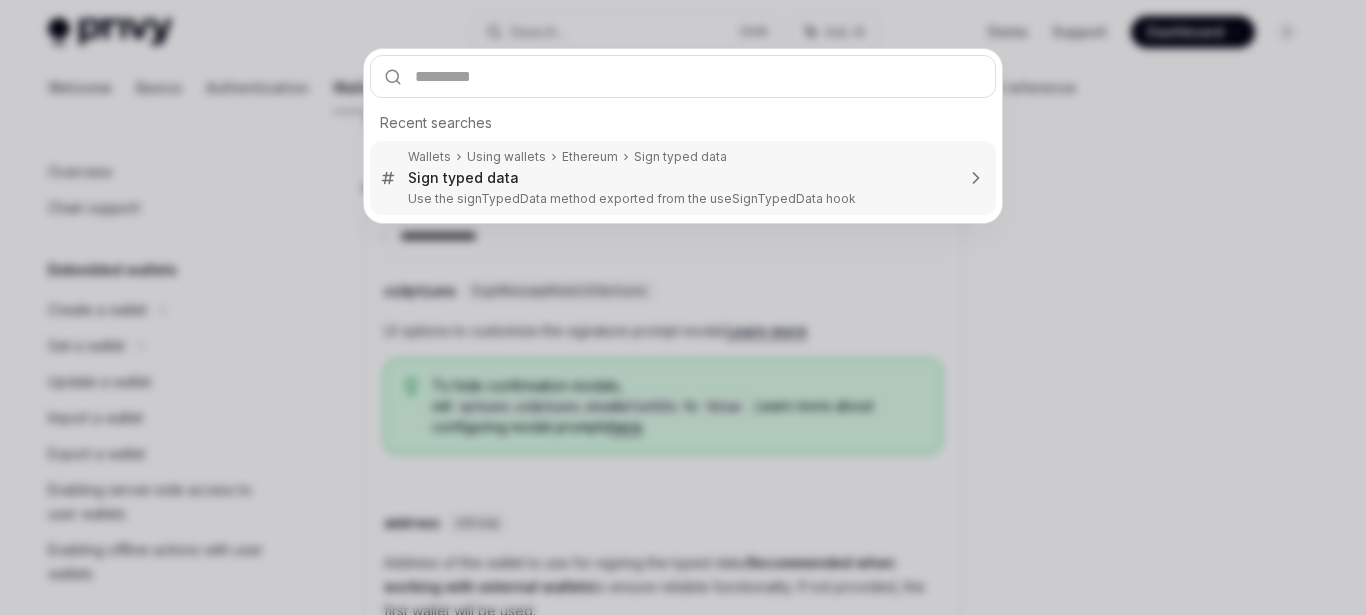 scroll, scrollTop: 112, scrollLeft: 0, axis: vertical 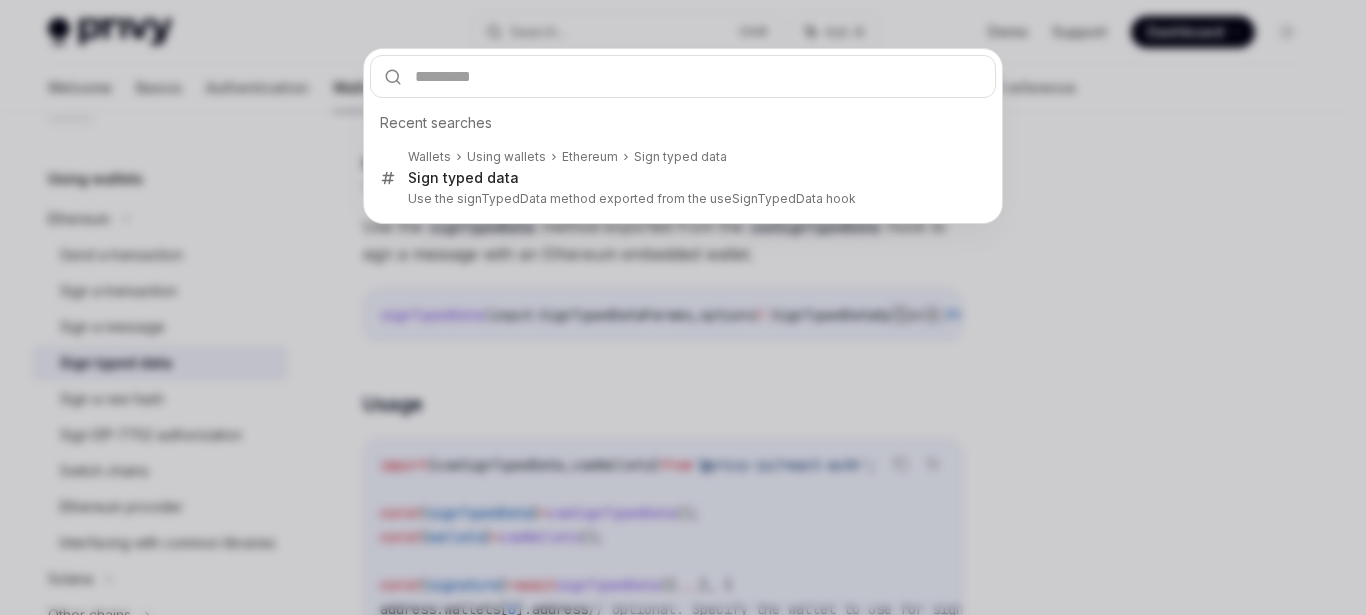 click on "Recent searches Wallets Using wallets Ethereum Sign type d data Sign type d data
Use the signTypedData method exported from the useSignTypedData hook" at bounding box center (683, 307) 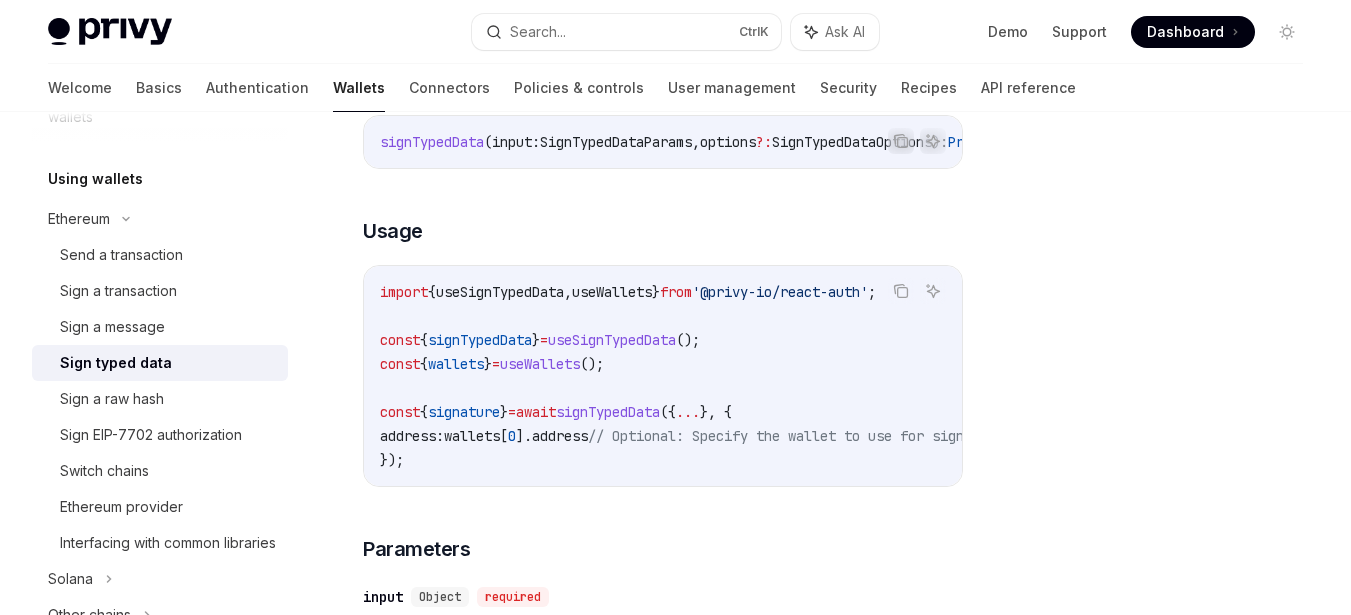 scroll, scrollTop: 312, scrollLeft: 0, axis: vertical 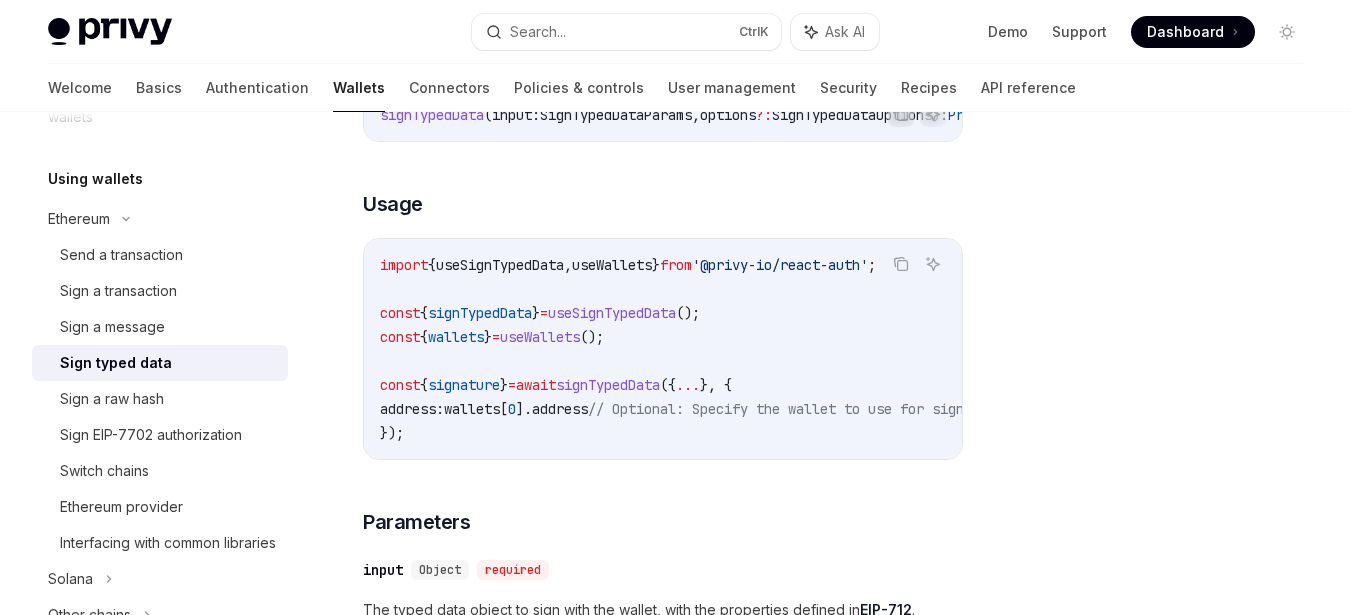 click on "useSignTypedData" at bounding box center [612, 313] 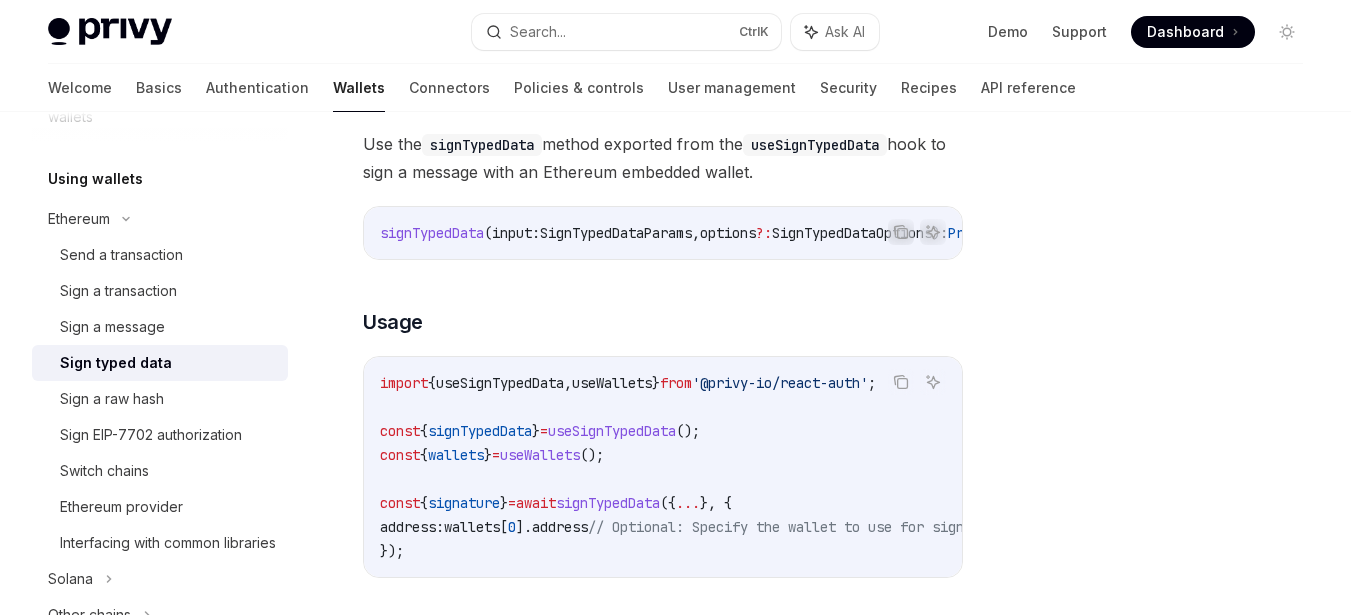 scroll, scrollTop: 212, scrollLeft: 0, axis: vertical 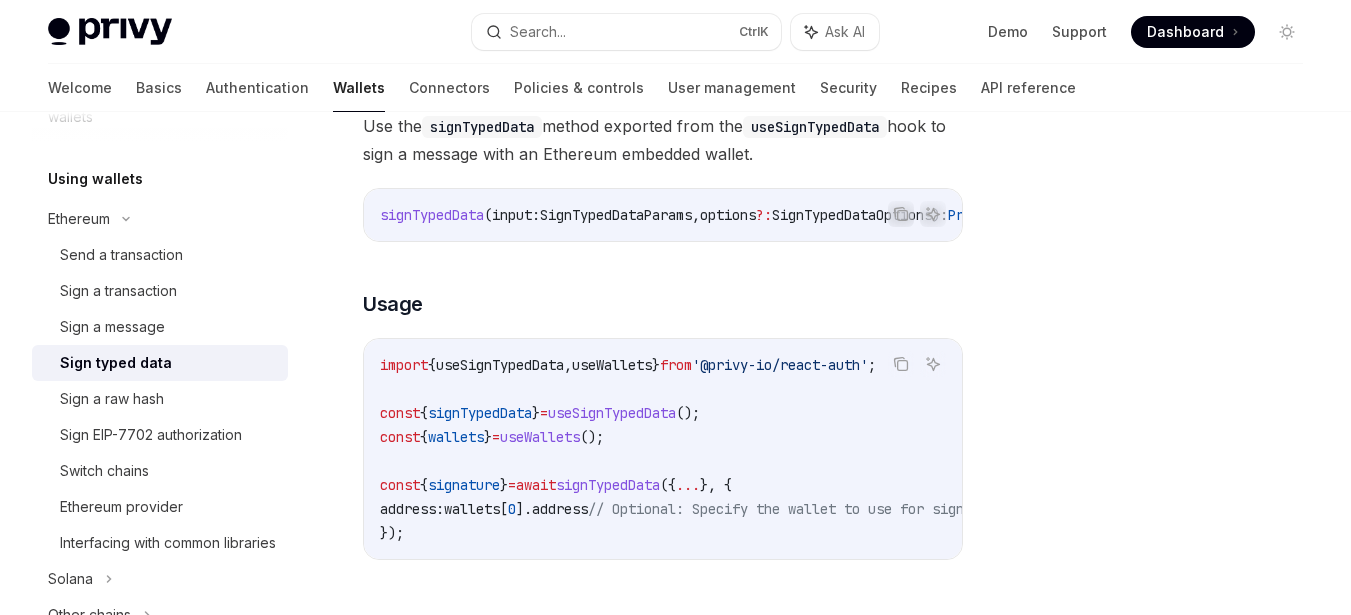 copy on "useSignTypedData" 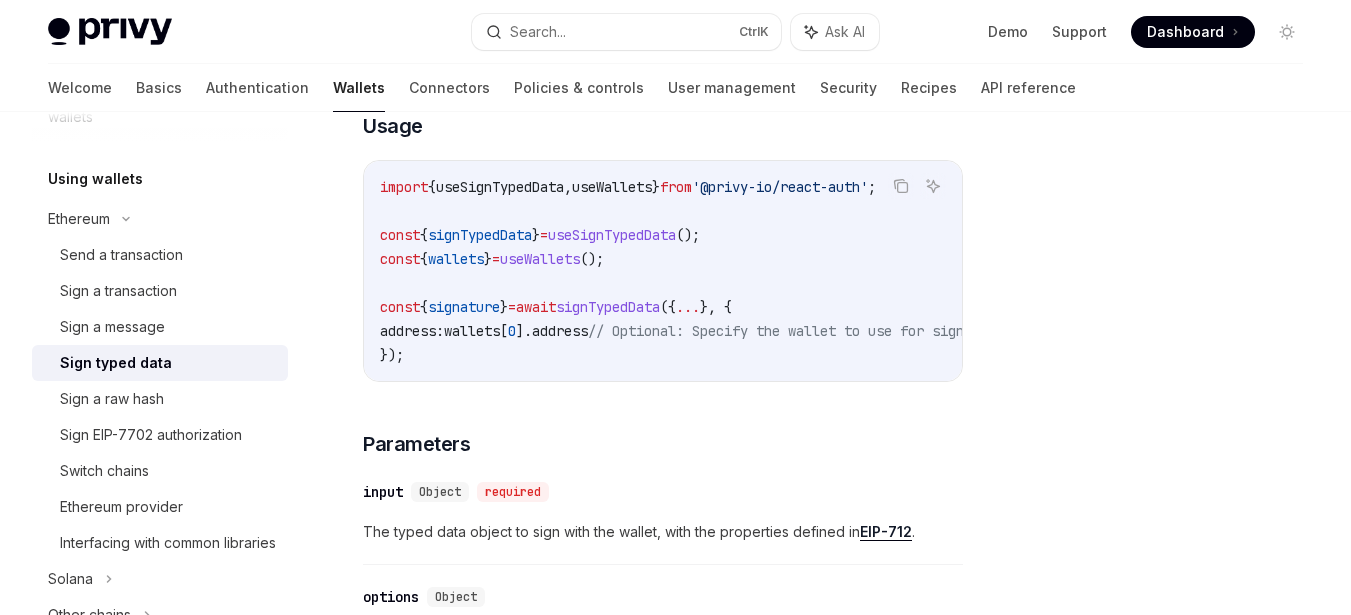 scroll, scrollTop: 412, scrollLeft: 0, axis: vertical 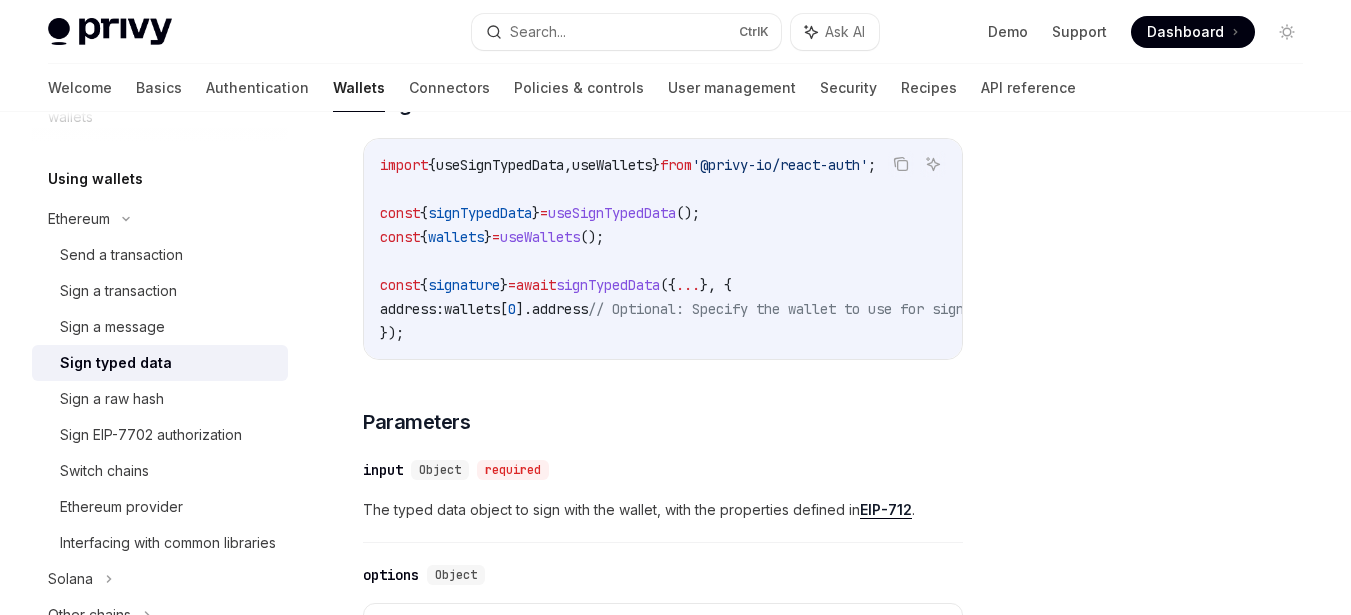 click on "signTypedData" at bounding box center (608, 285) 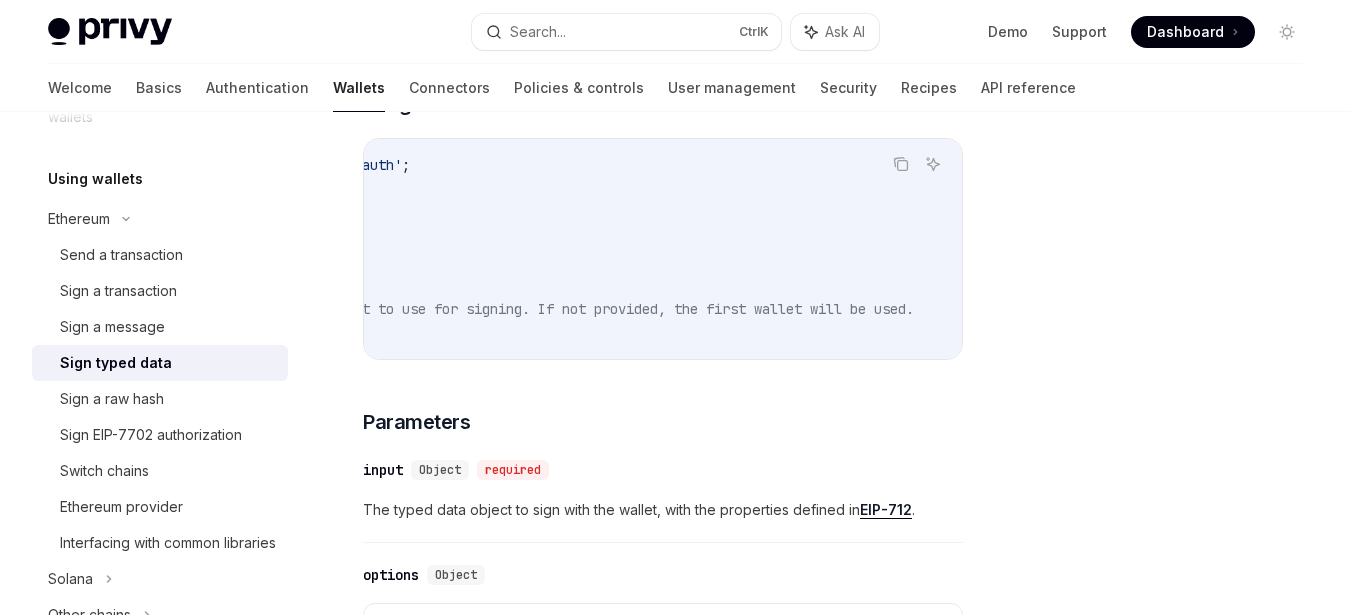 scroll, scrollTop: 0, scrollLeft: 0, axis: both 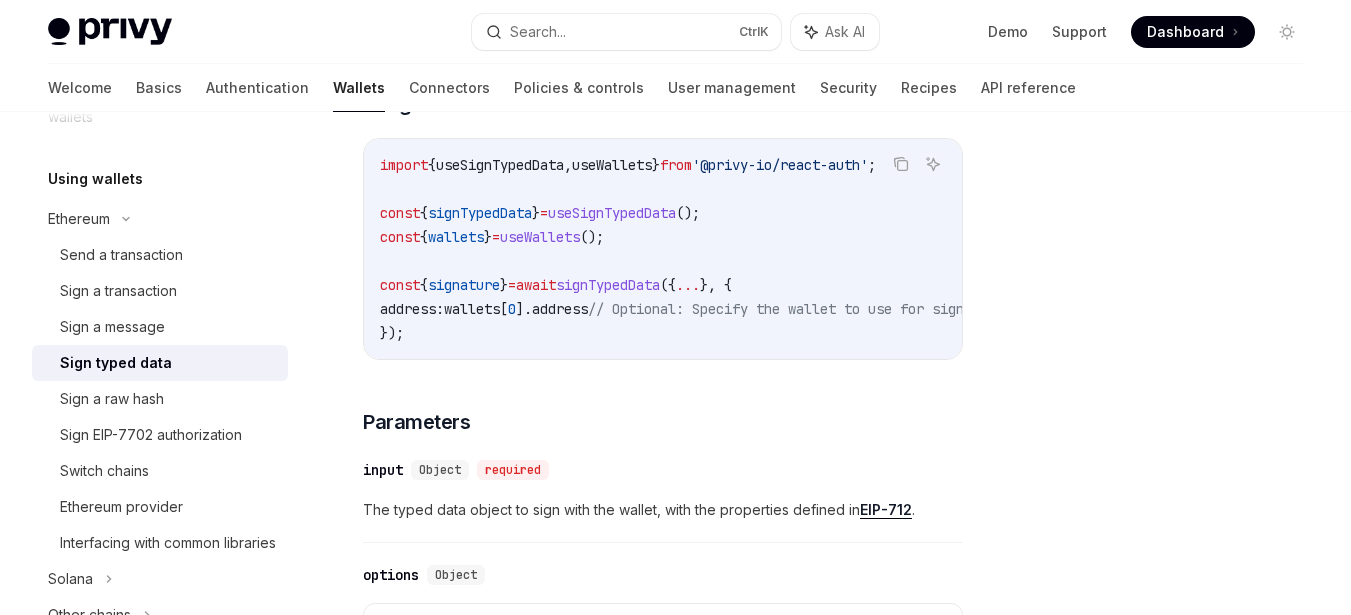click on "address" at bounding box center (560, 309) 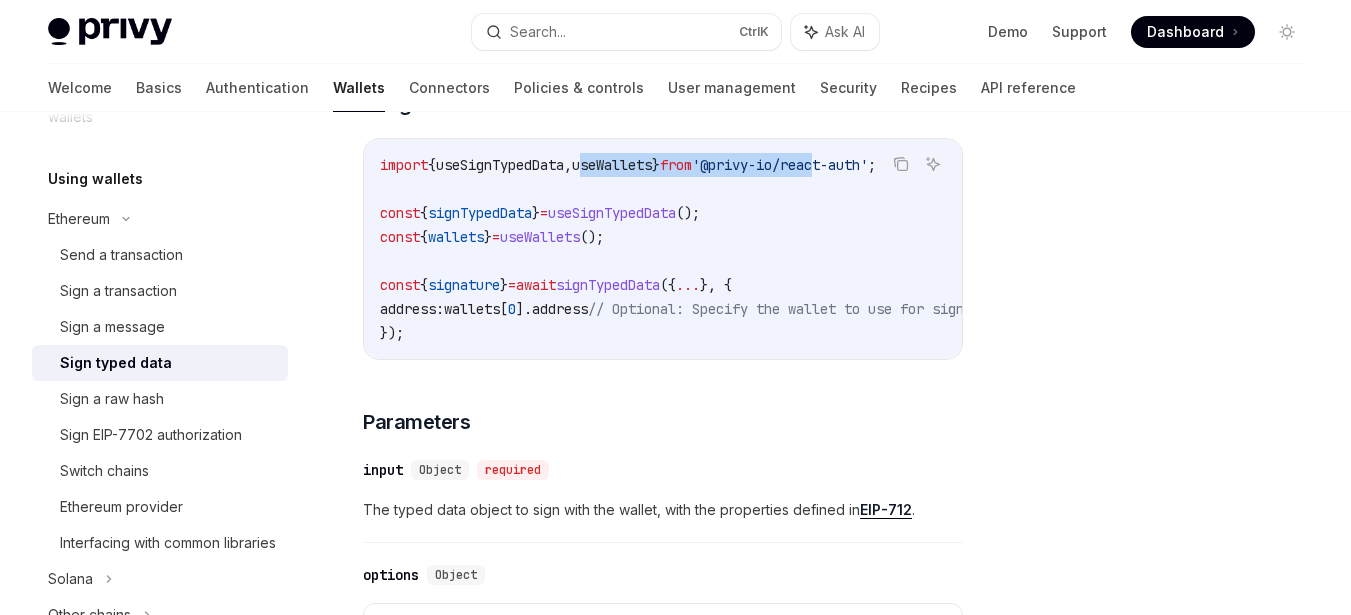 drag, startPoint x: 611, startPoint y: 165, endPoint x: 854, endPoint y: 174, distance: 243.16661 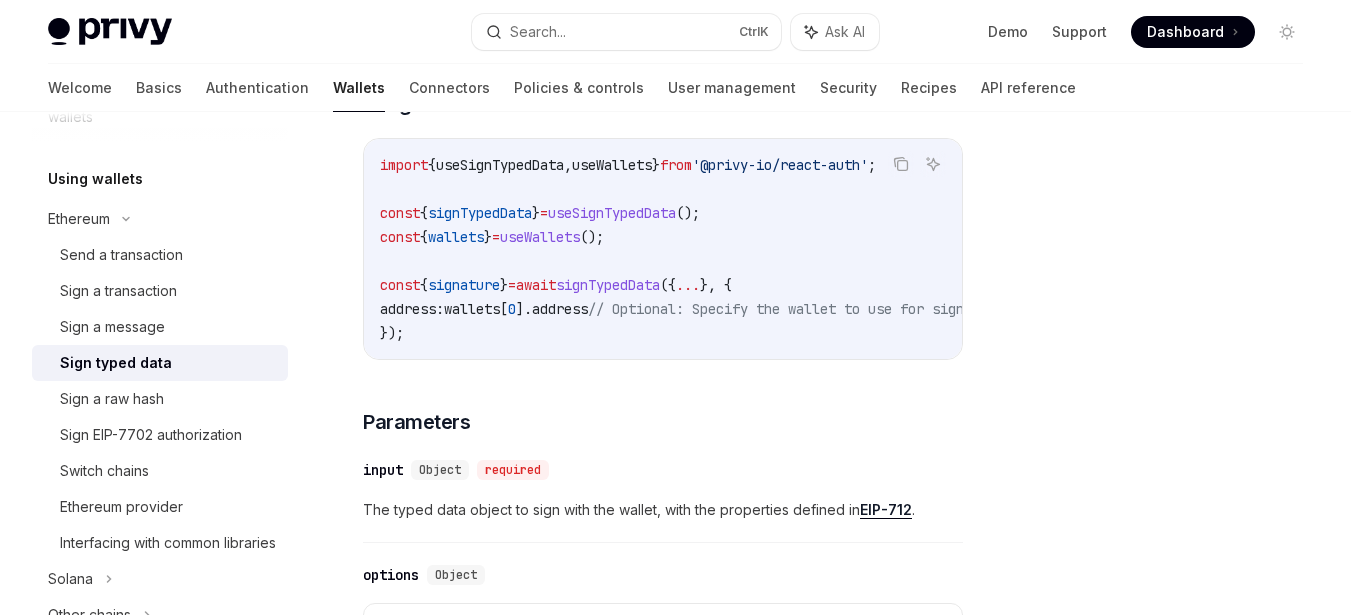 click on "import  { useSignTypedData ,  useWallets }  from  '@privy-io/react-auth' ;
const  { signTypedData }  =  useSignTypedData ();
const  { wallets }  =  useWallets ();
const  { signature }  =  await  signTypedData ({ ... }, {
address:  wallets [ 0 ]. address  // Optional: Specify the wallet to use for signing. If not provided, the first wallet will be used.
});" at bounding box center [904, 249] 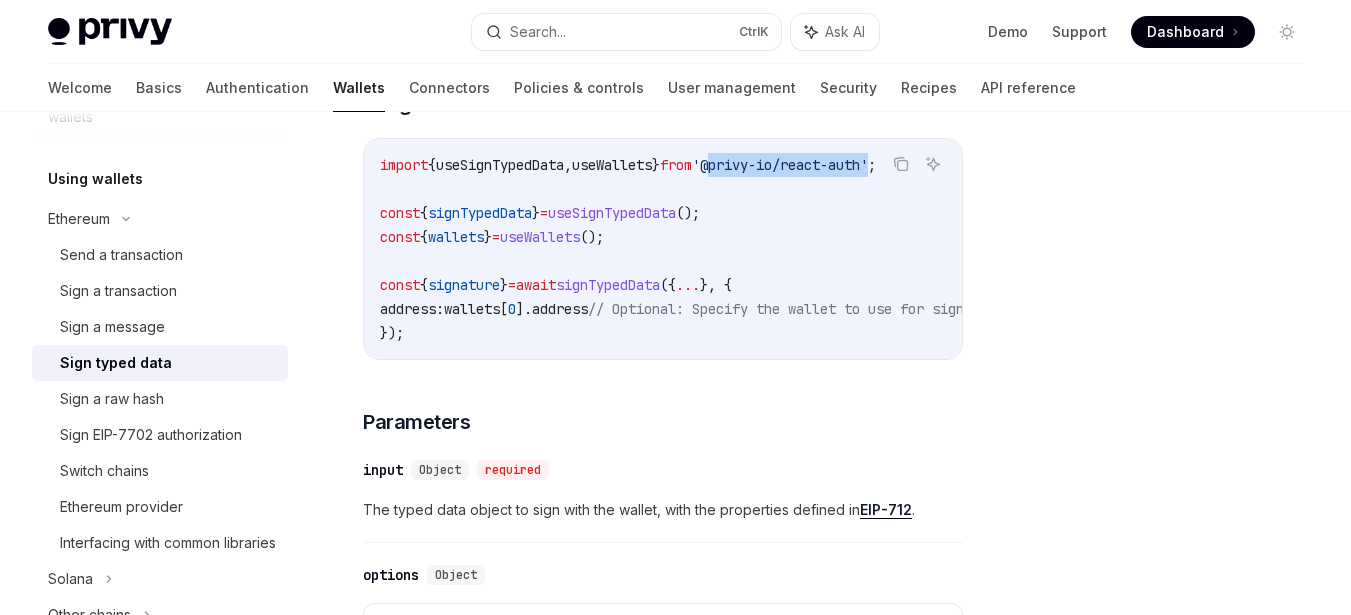 drag, startPoint x: 749, startPoint y: 172, endPoint x: 916, endPoint y: 170, distance: 167.01198 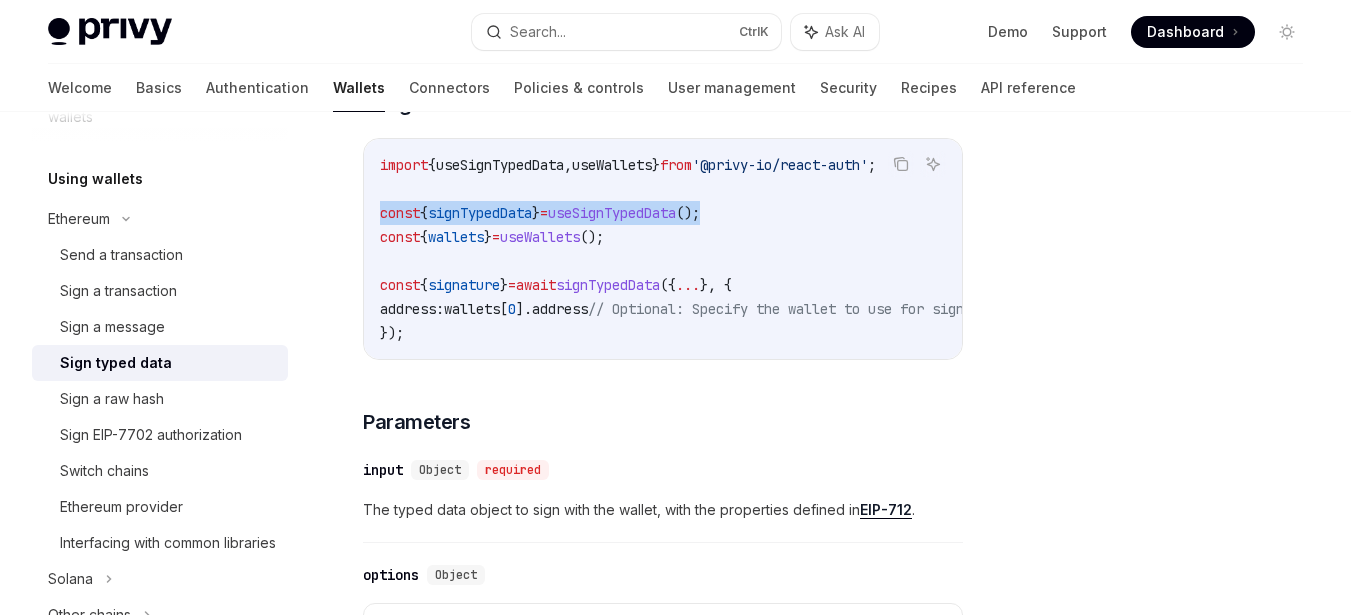 drag, startPoint x: 380, startPoint y: 225, endPoint x: 906, endPoint y: 231, distance: 526.03424 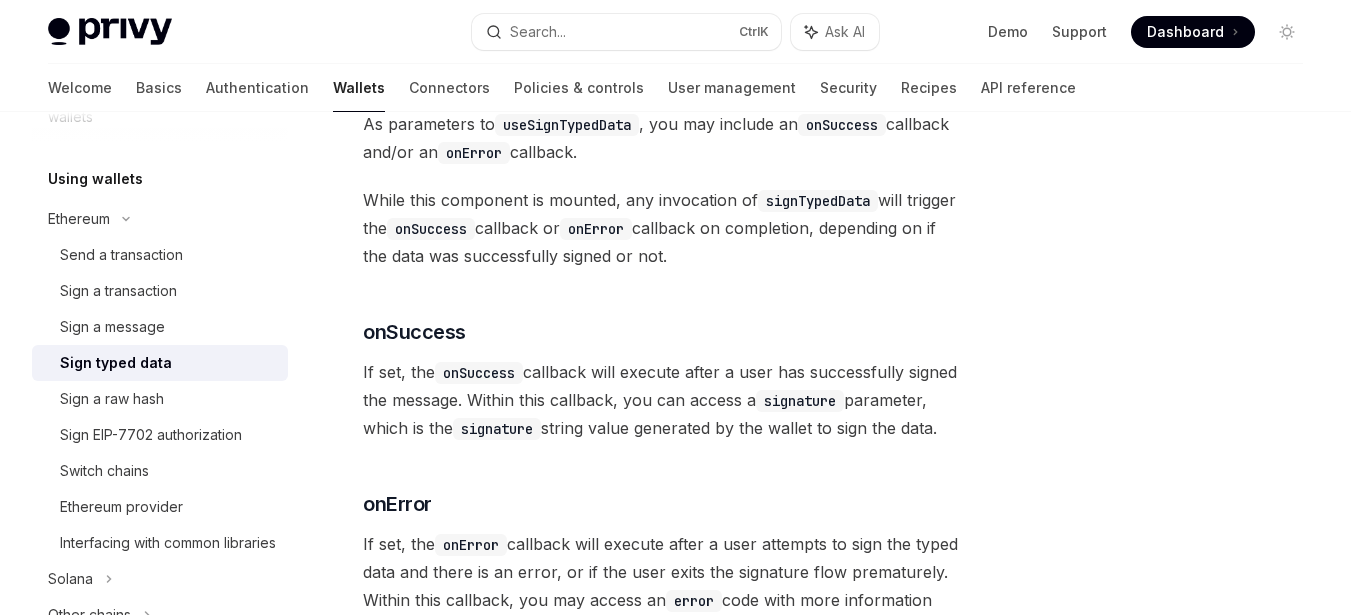 scroll, scrollTop: 2112, scrollLeft: 0, axis: vertical 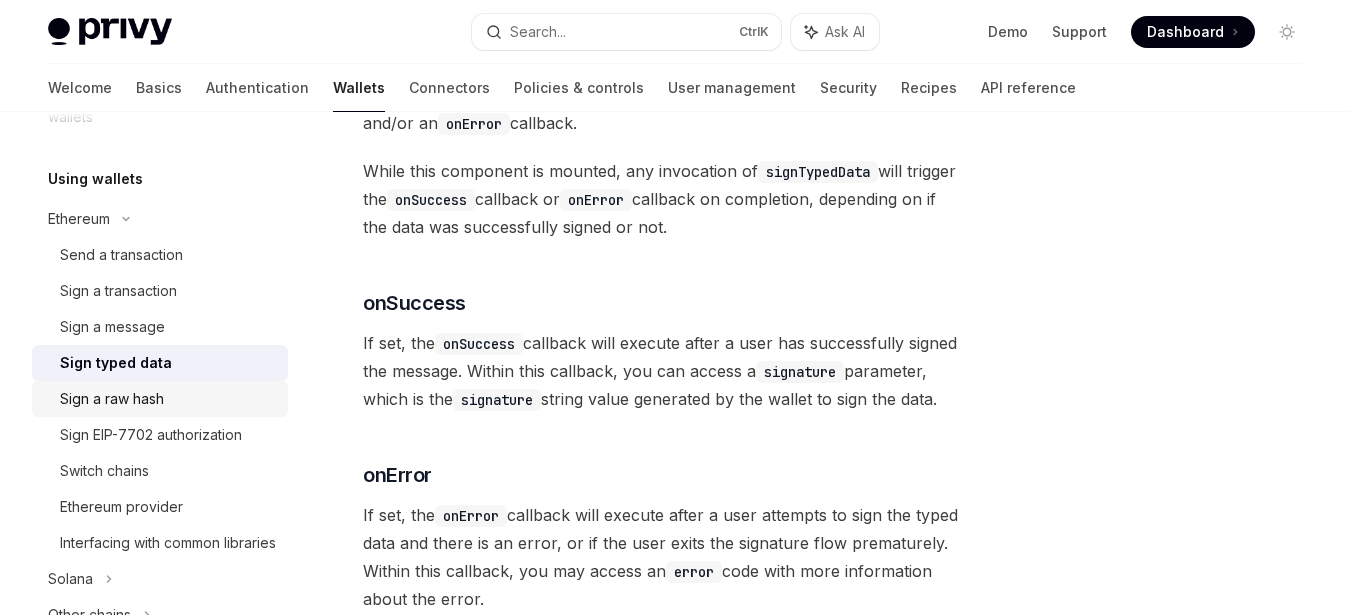 click on "Sign a raw hash" at bounding box center [112, 399] 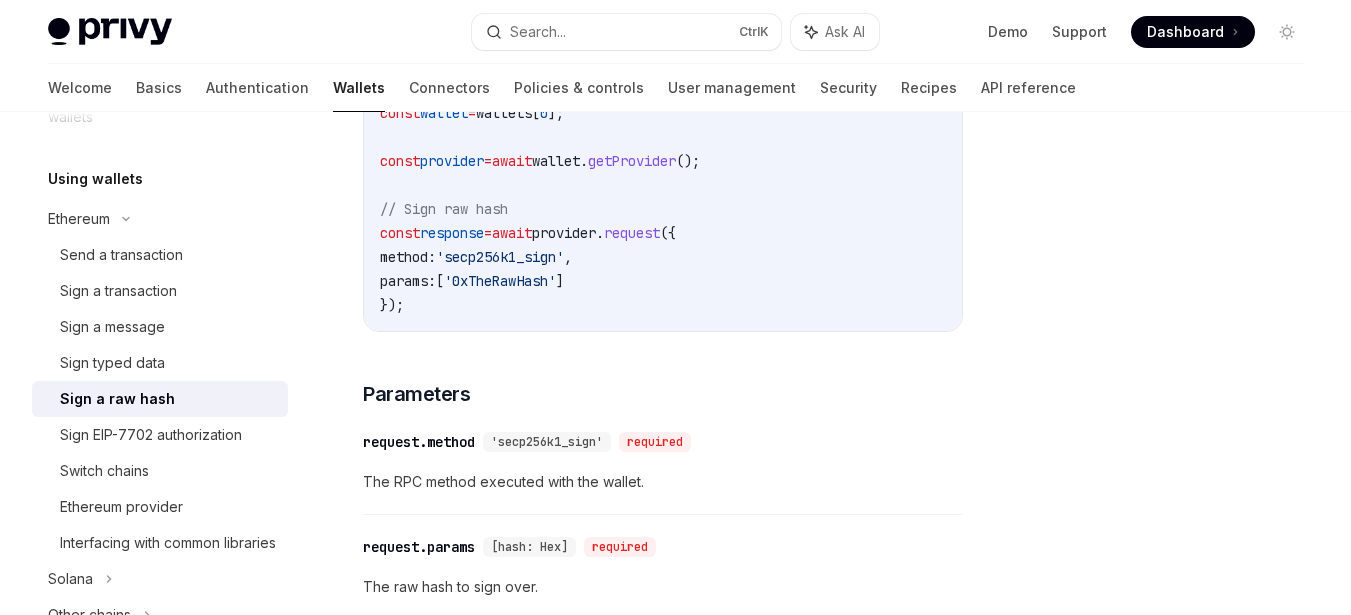 scroll, scrollTop: 700, scrollLeft: 0, axis: vertical 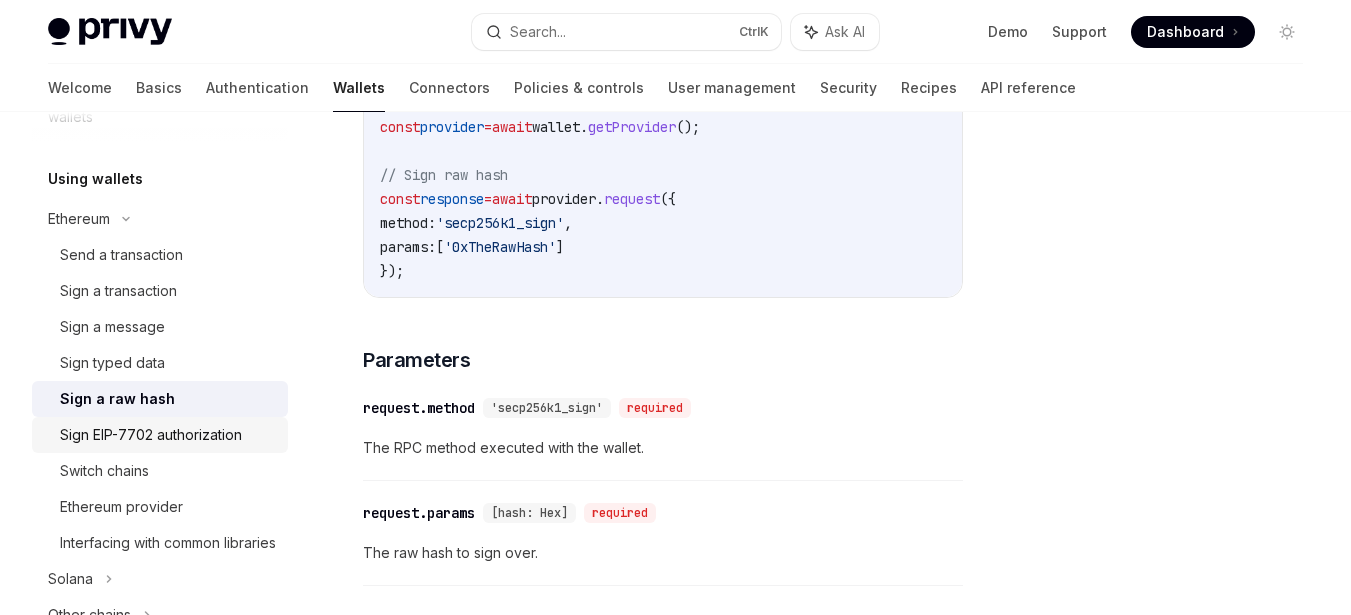 click on "Sign EIP-7702 authorization" at bounding box center (151, 435) 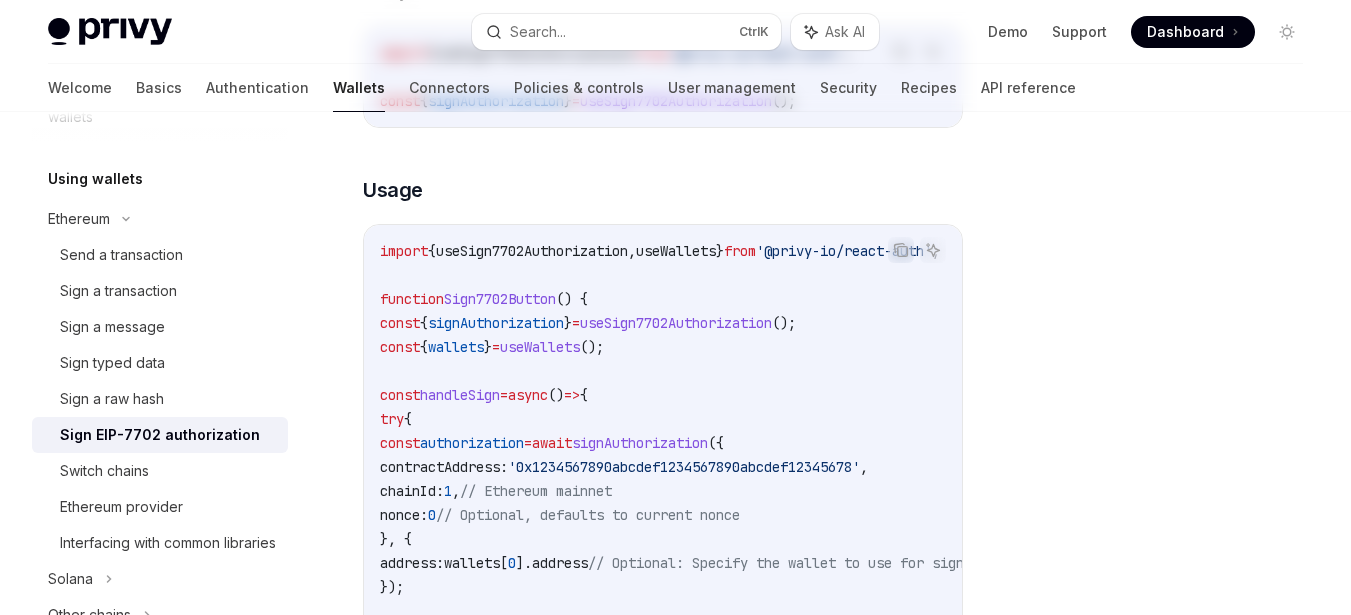 scroll, scrollTop: 0, scrollLeft: 0, axis: both 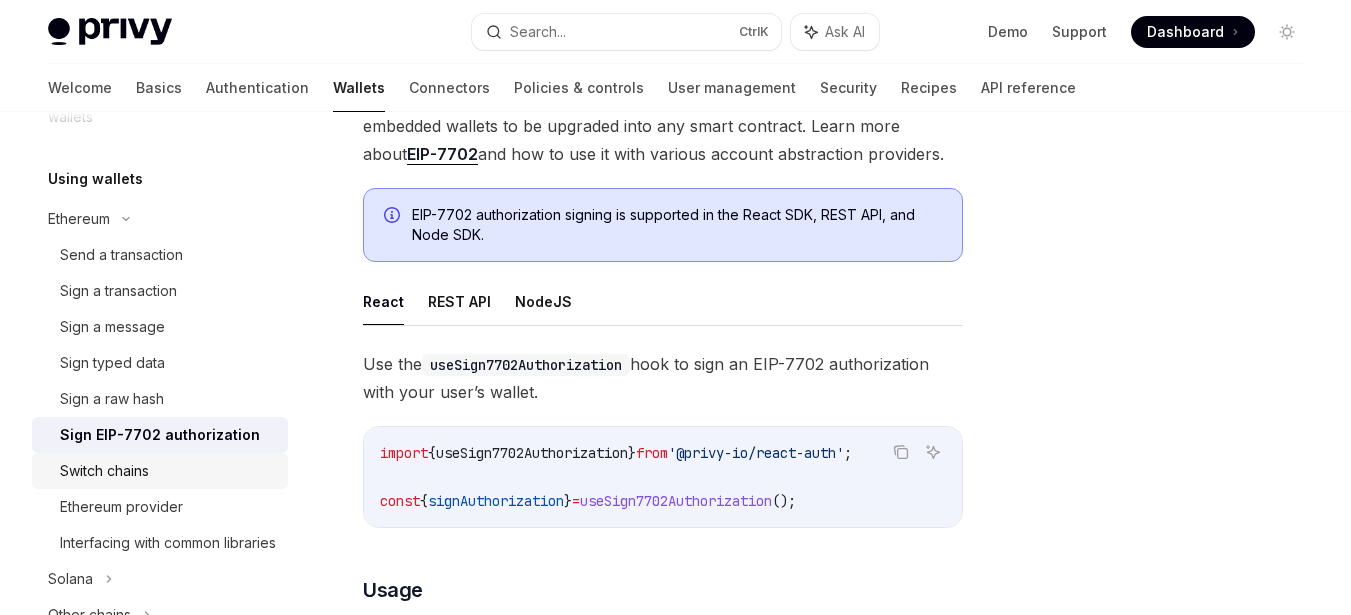 click on "Switch chains" at bounding box center (104, 471) 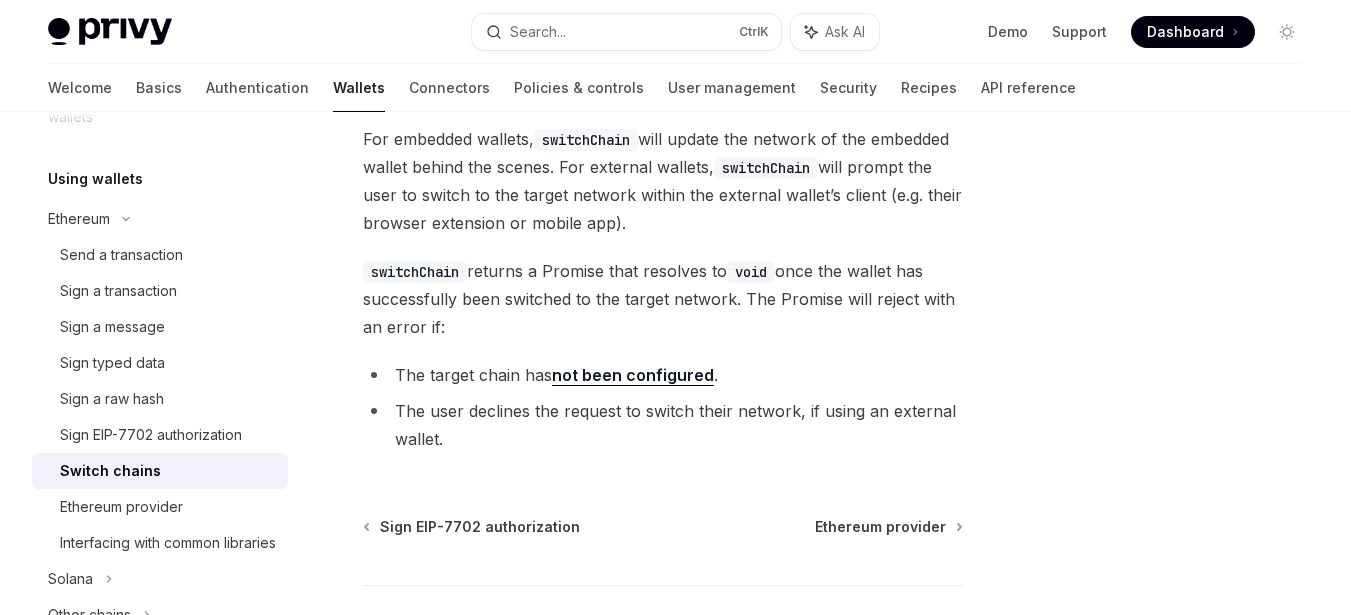 scroll, scrollTop: 600, scrollLeft: 0, axis: vertical 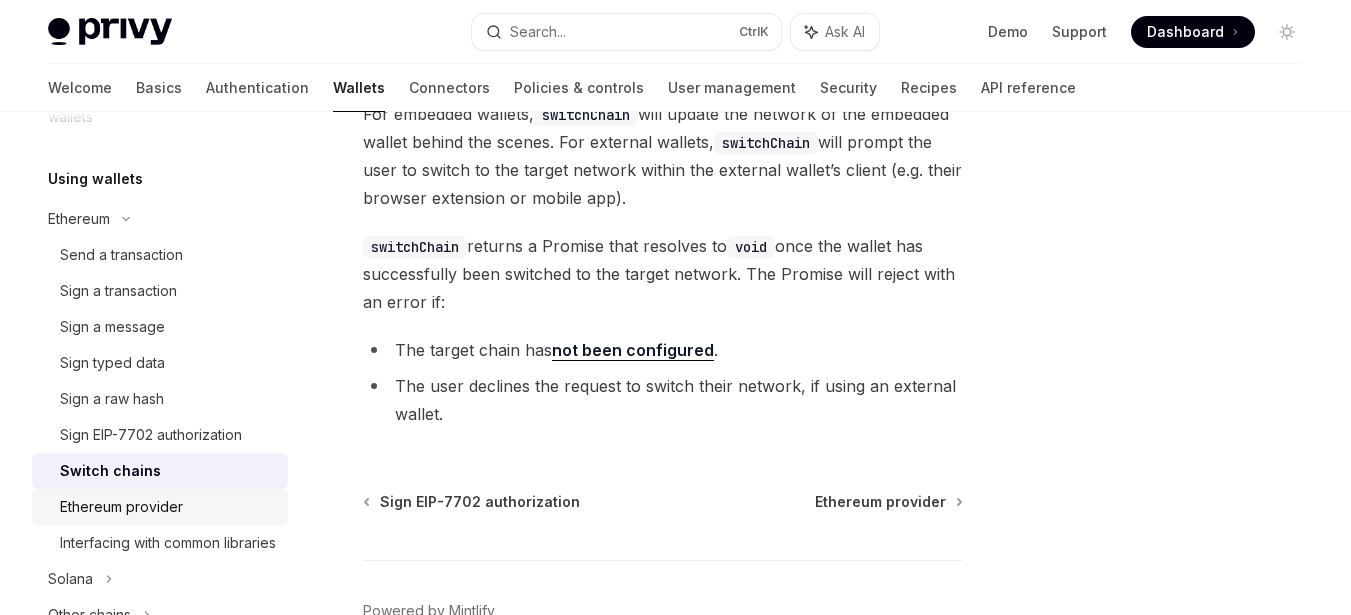 click on "Ethereum provider" at bounding box center [121, 507] 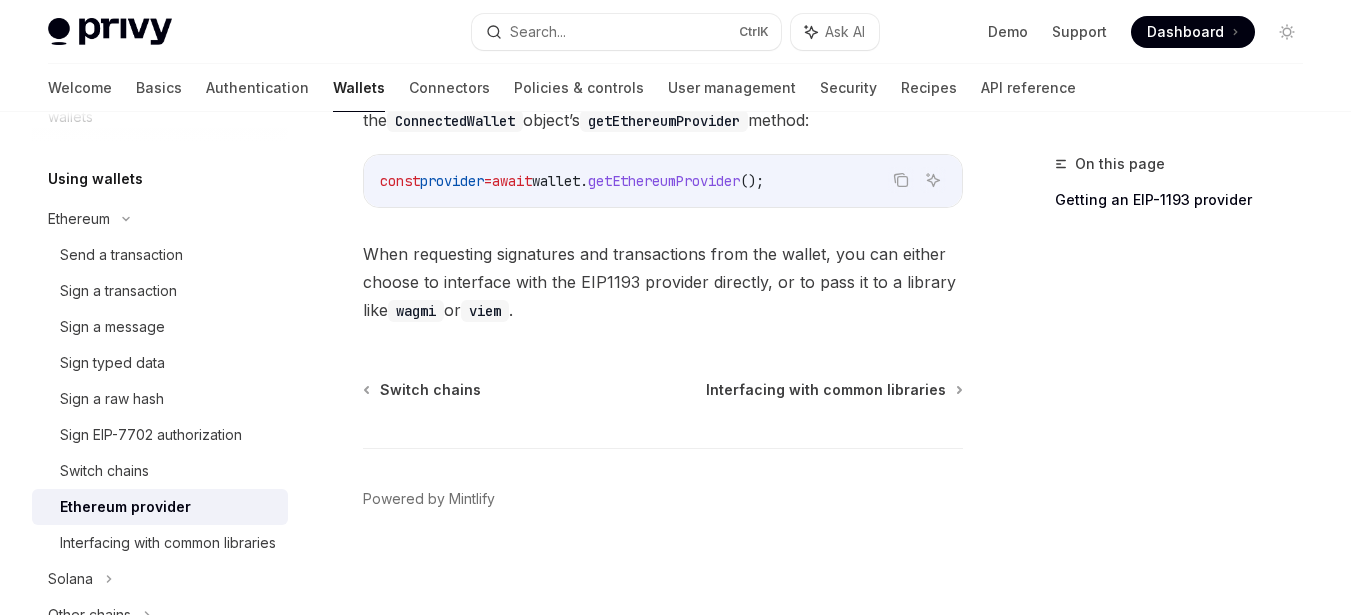 scroll, scrollTop: 726, scrollLeft: 0, axis: vertical 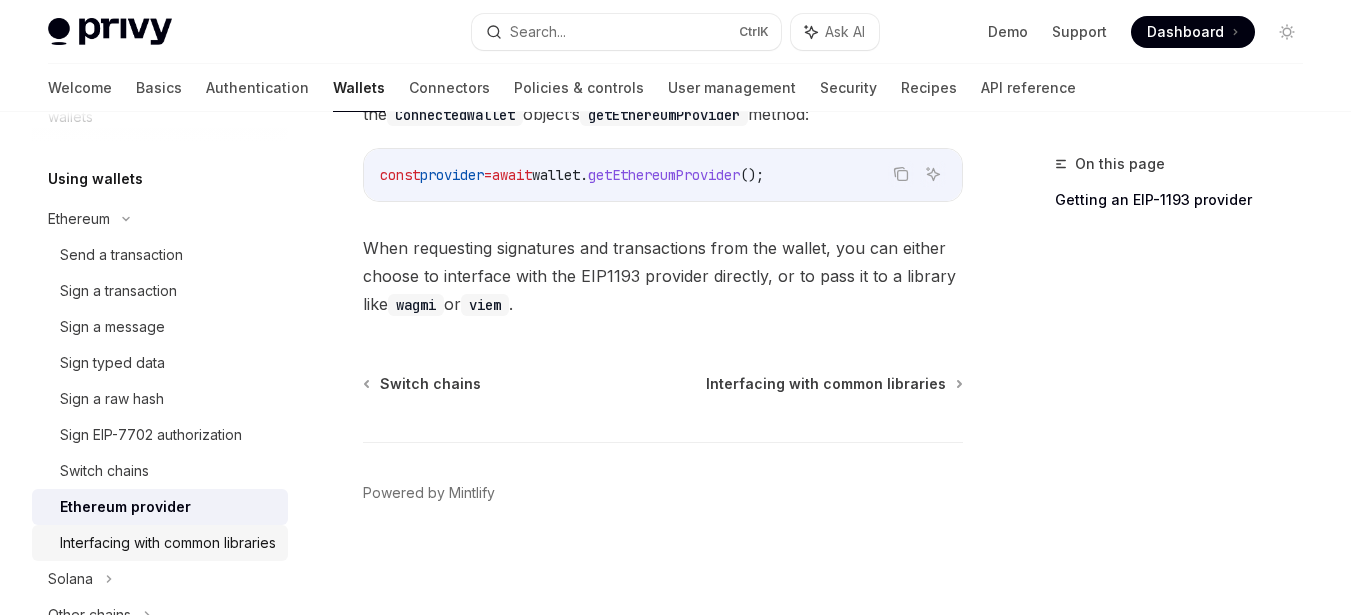 click on "Interfacing with common libraries" at bounding box center [168, 543] 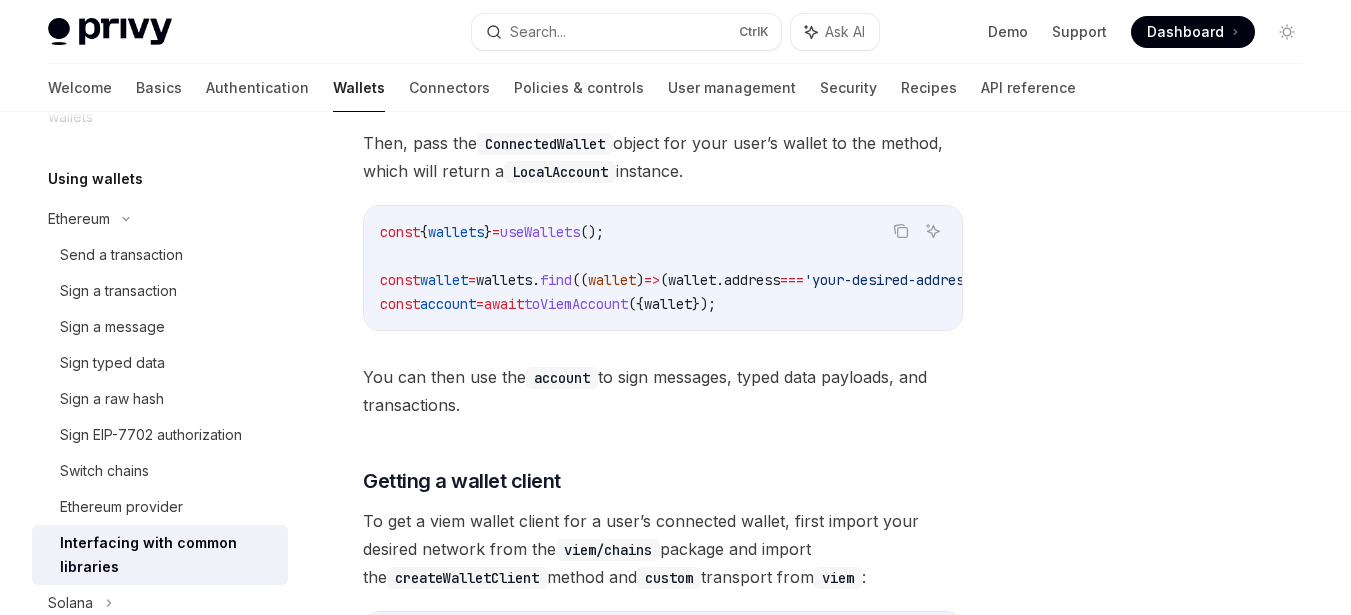 scroll, scrollTop: 700, scrollLeft: 0, axis: vertical 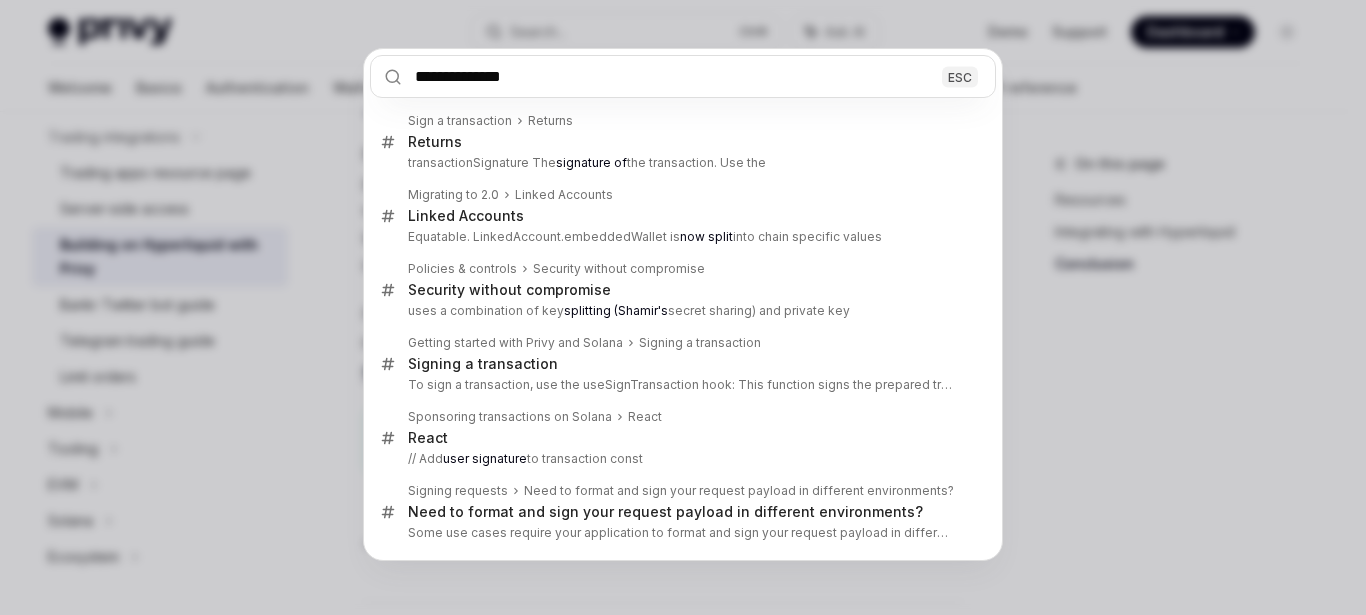 click on "**********" at bounding box center [683, 76] 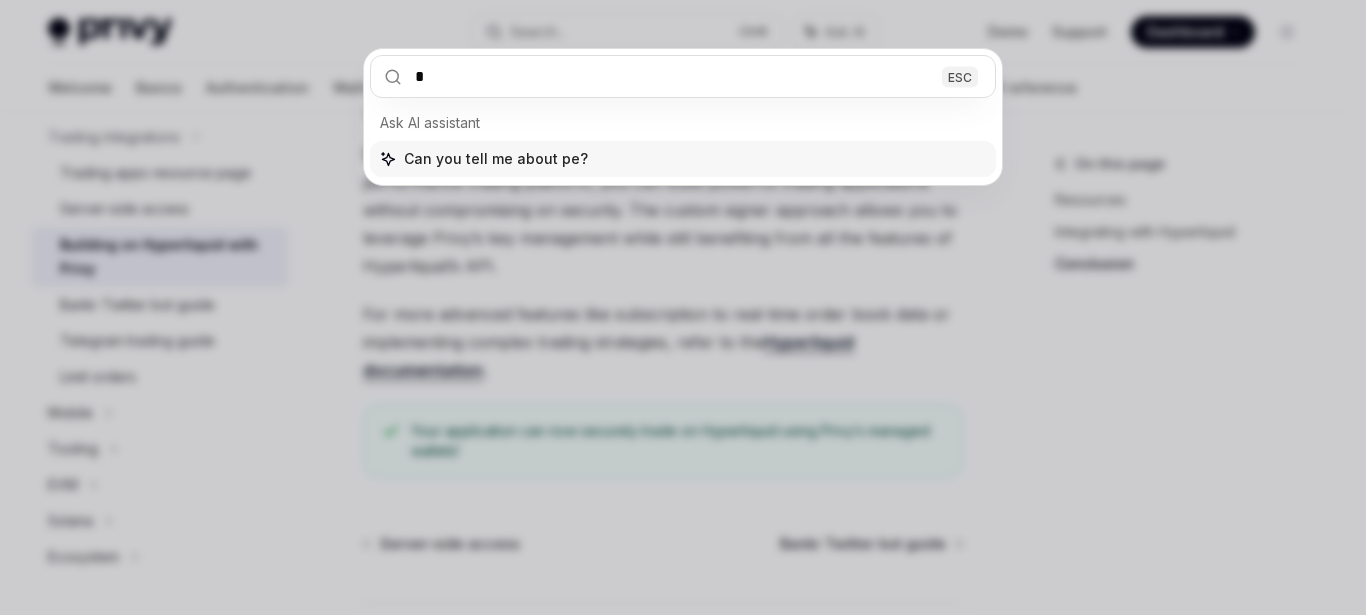 type on "**" 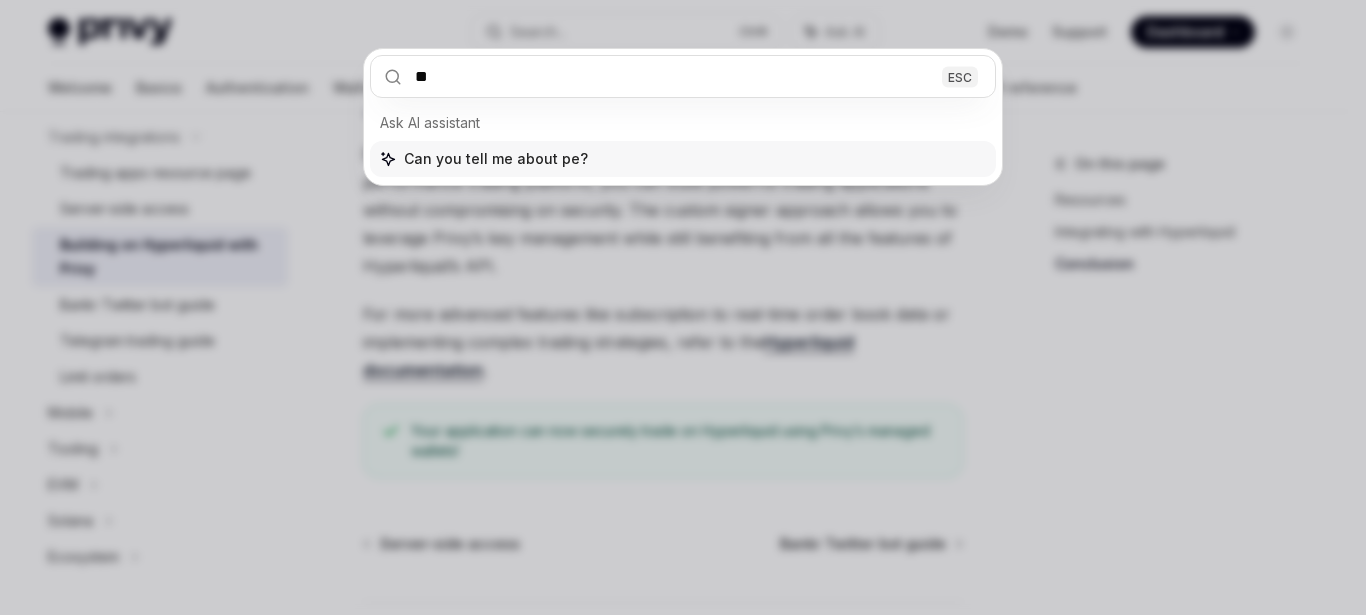 type on "*" 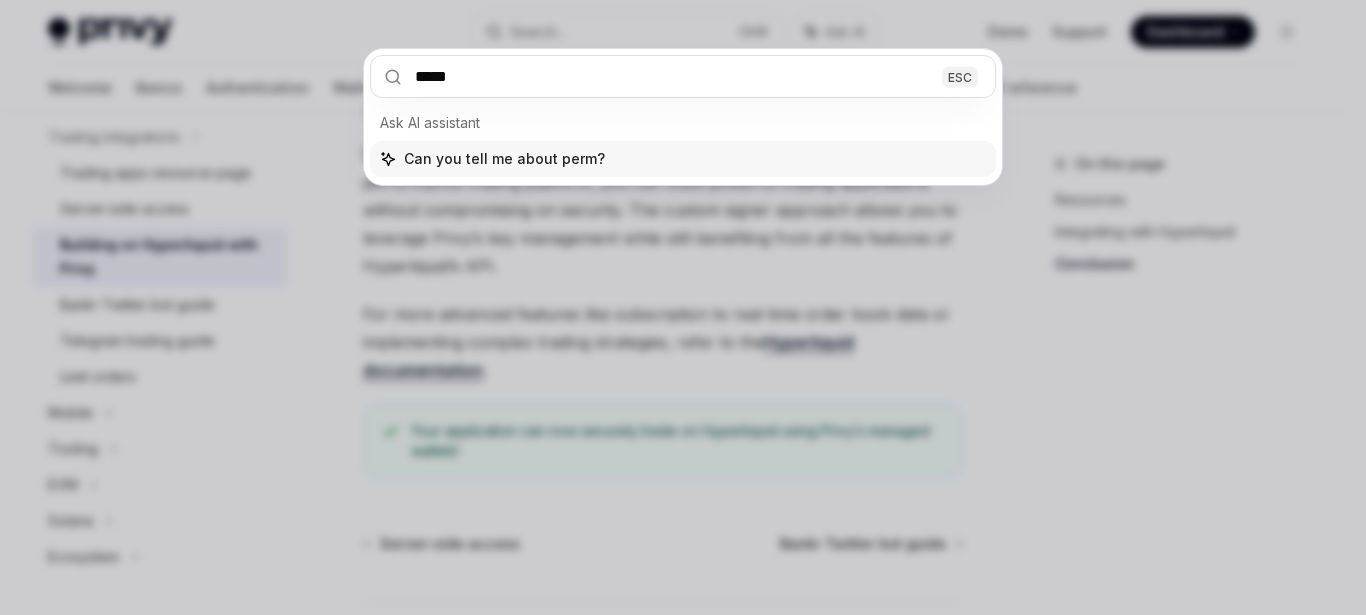type on "******" 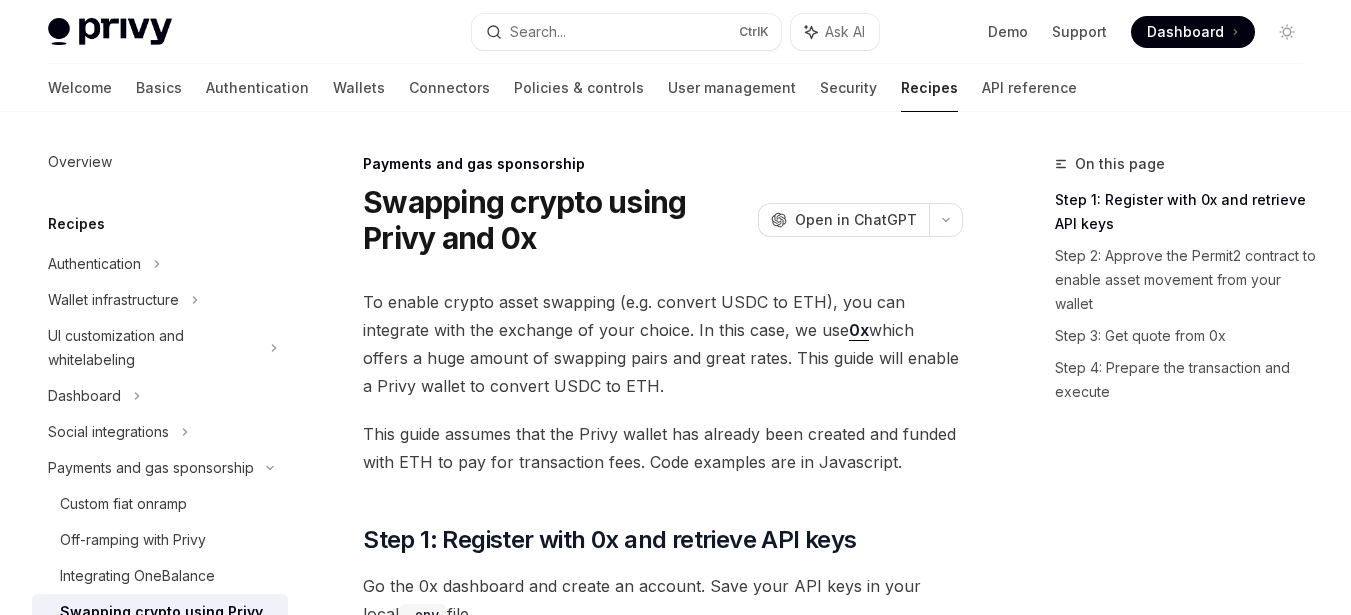 scroll, scrollTop: 0, scrollLeft: 0, axis: both 